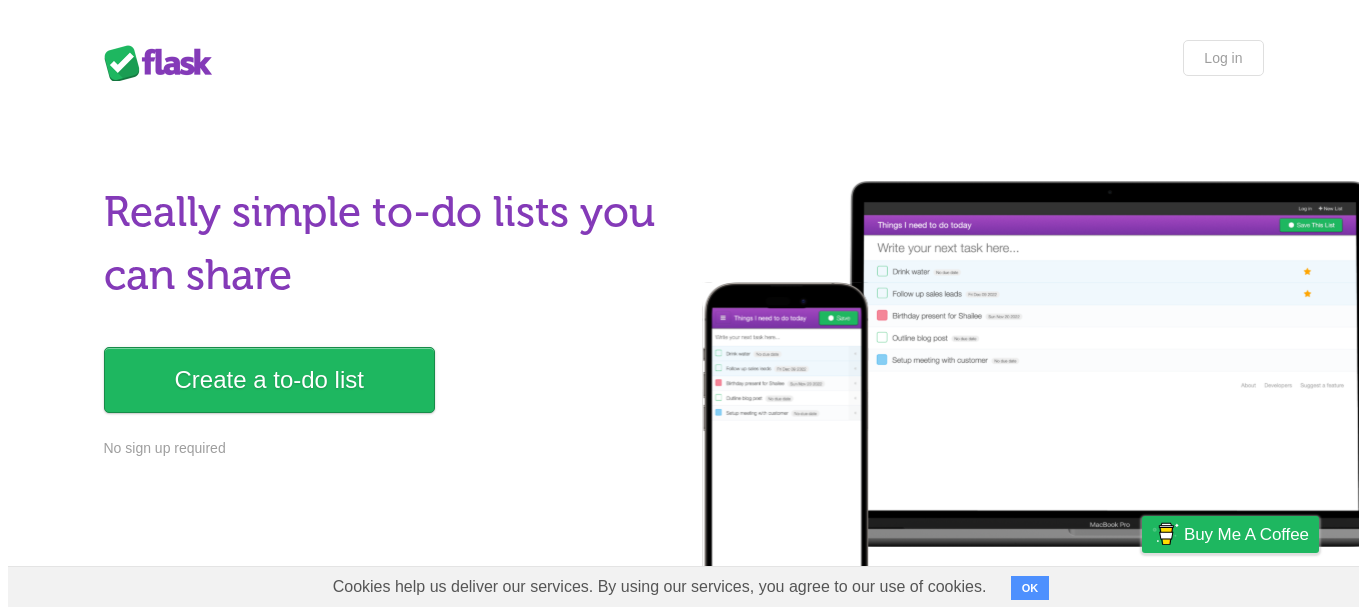 scroll, scrollTop: 0, scrollLeft: 0, axis: both 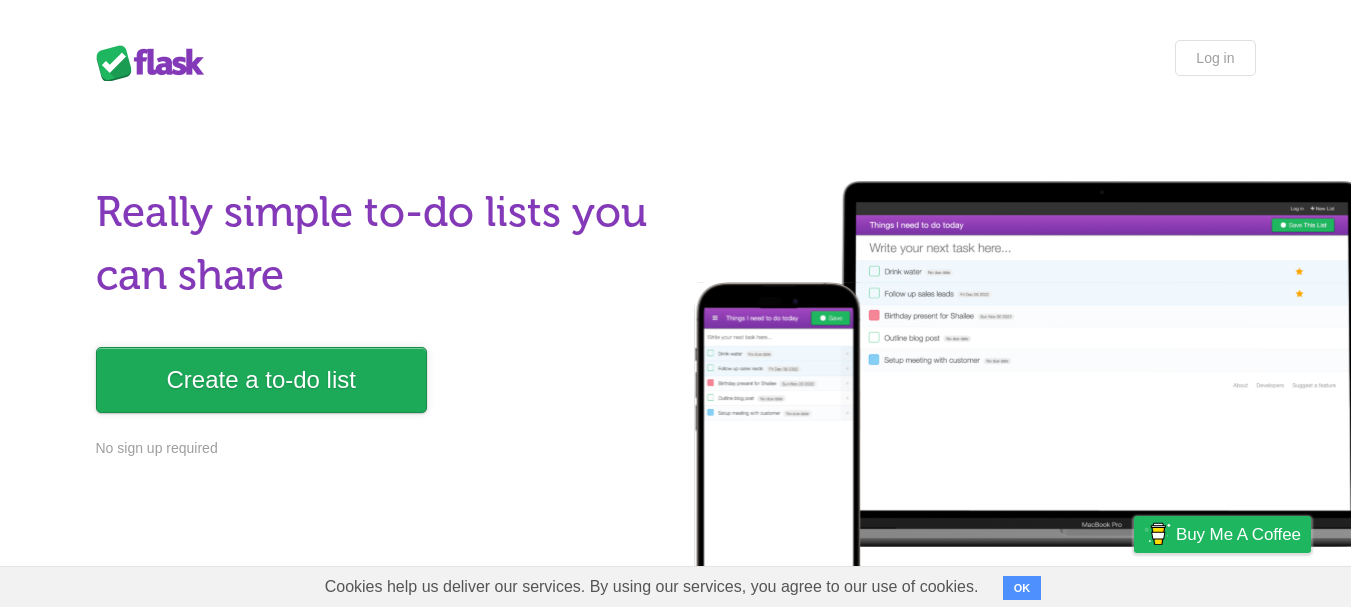 click on "Create a to-do list" at bounding box center [261, 380] 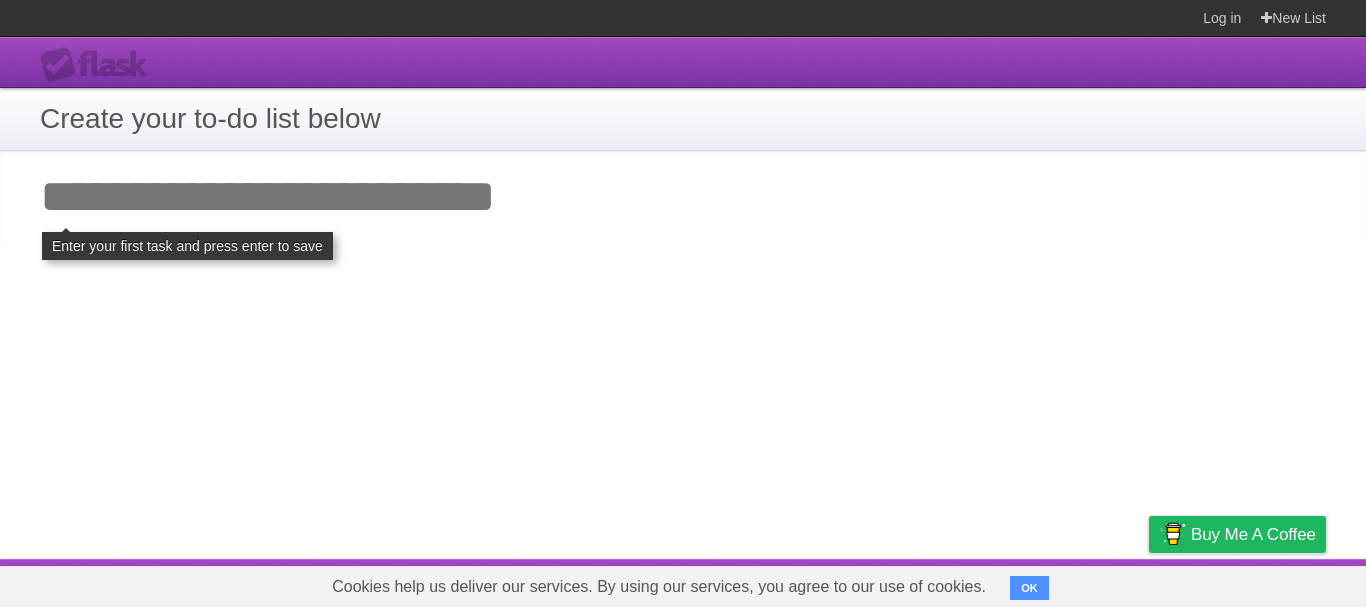 click on "Add your first task" at bounding box center [683, 197] 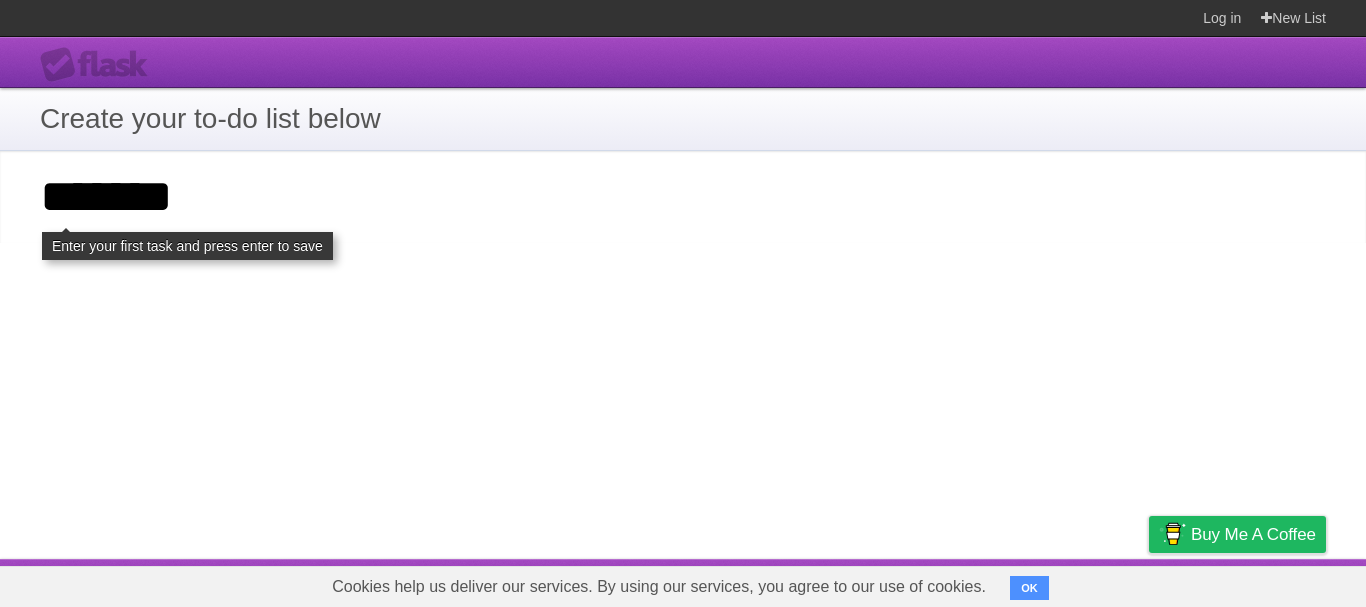 type on "*******" 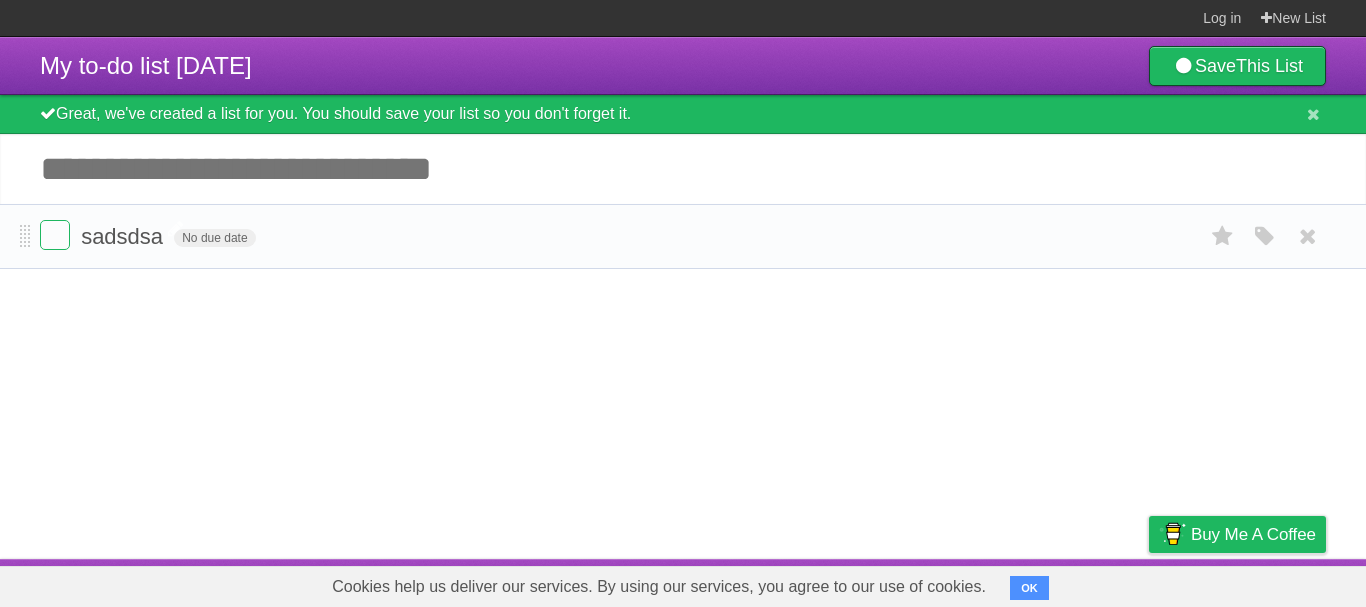 scroll, scrollTop: 0, scrollLeft: 0, axis: both 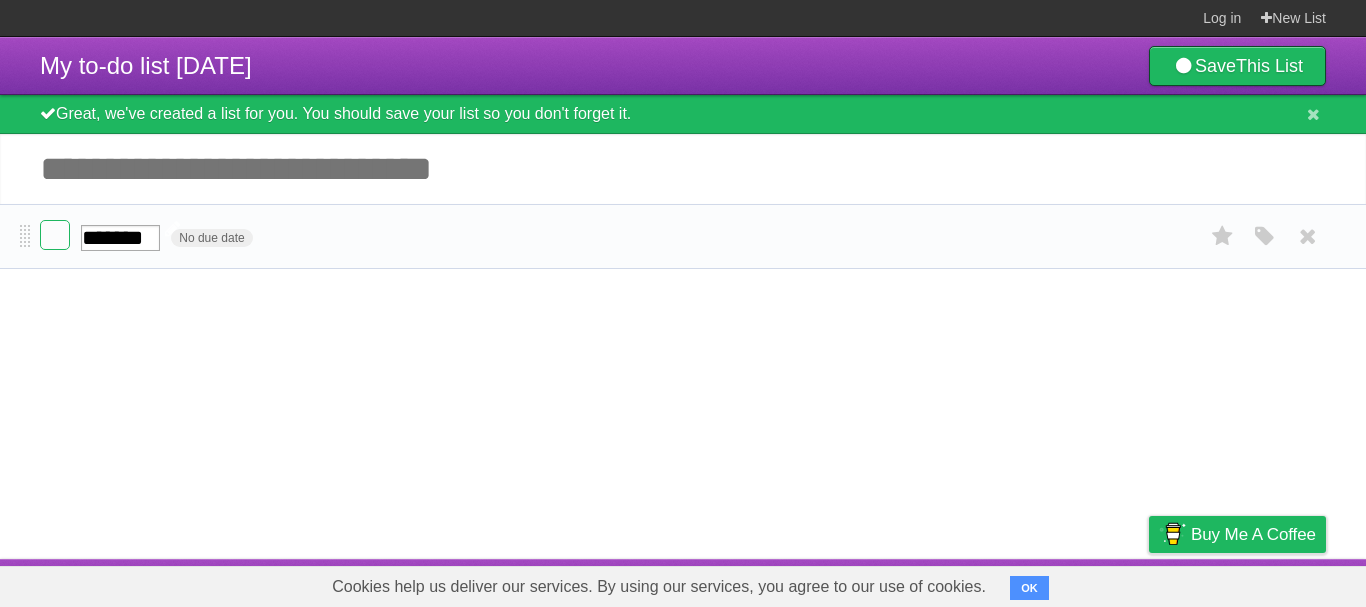 click on "*******" at bounding box center [120, 238] 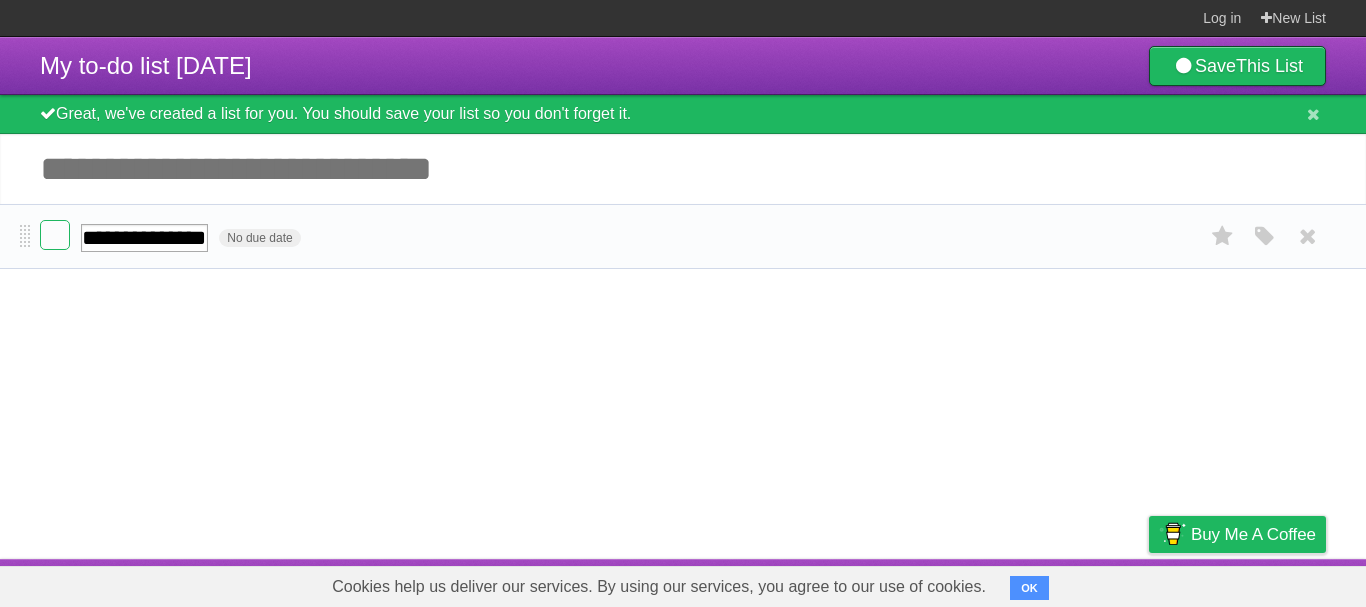 scroll, scrollTop: 0, scrollLeft: 0, axis: both 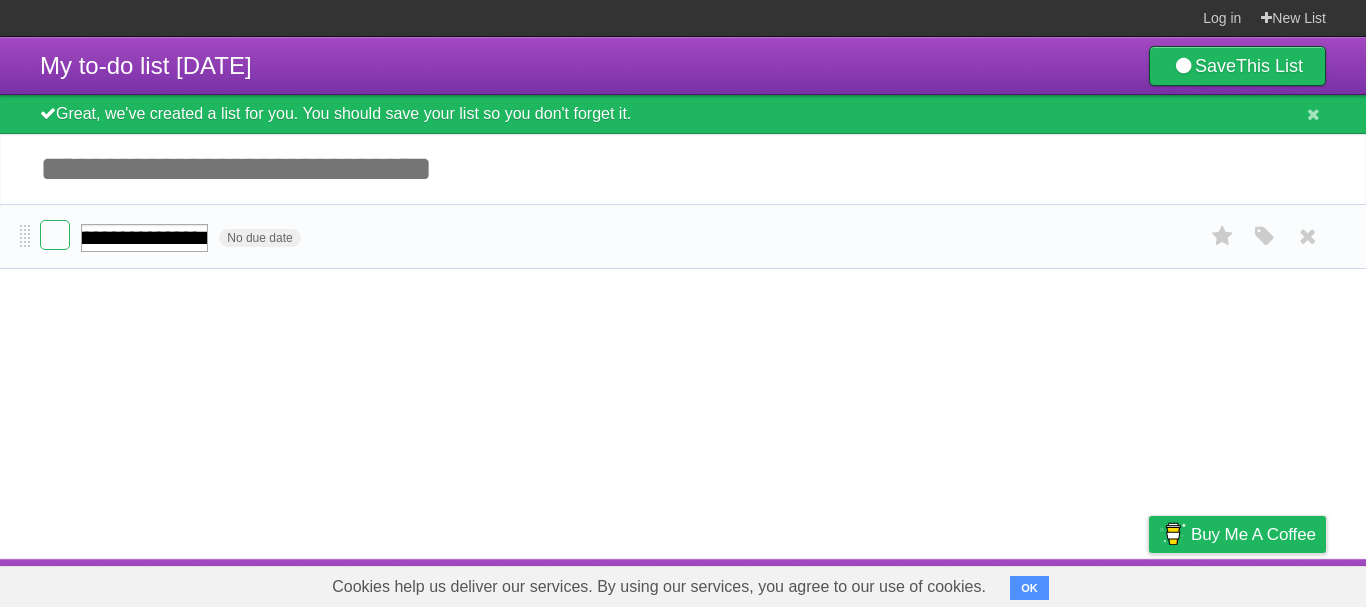 type on "**********" 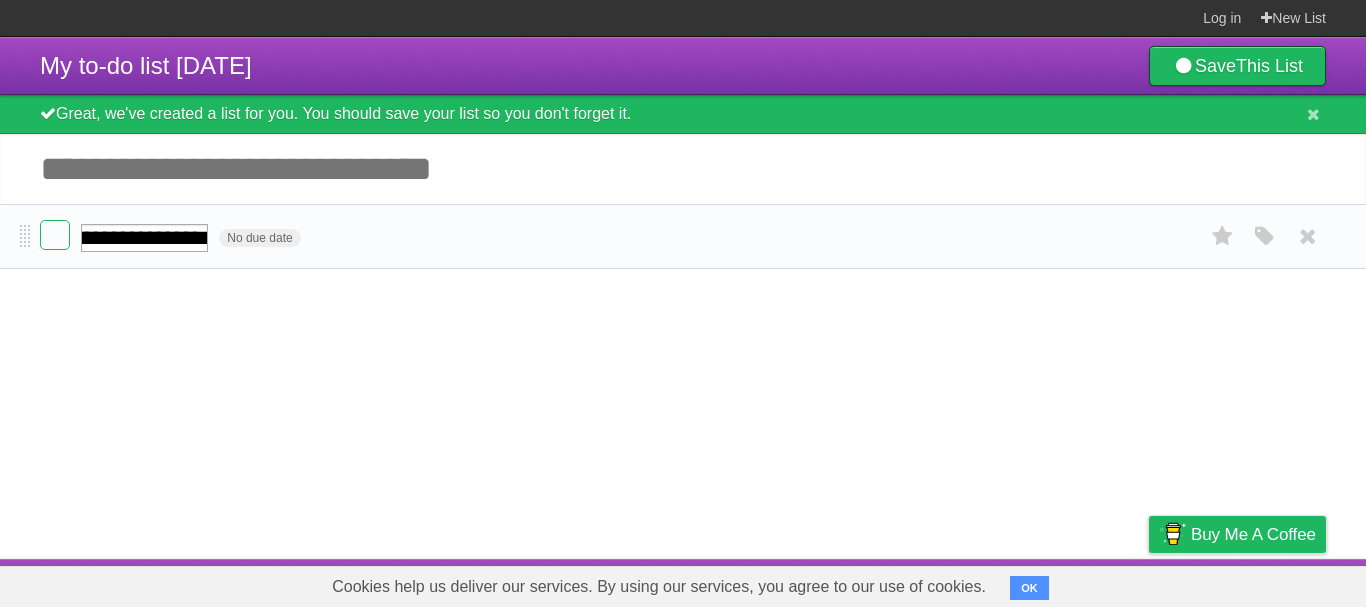 scroll, scrollTop: 0, scrollLeft: 101, axis: horizontal 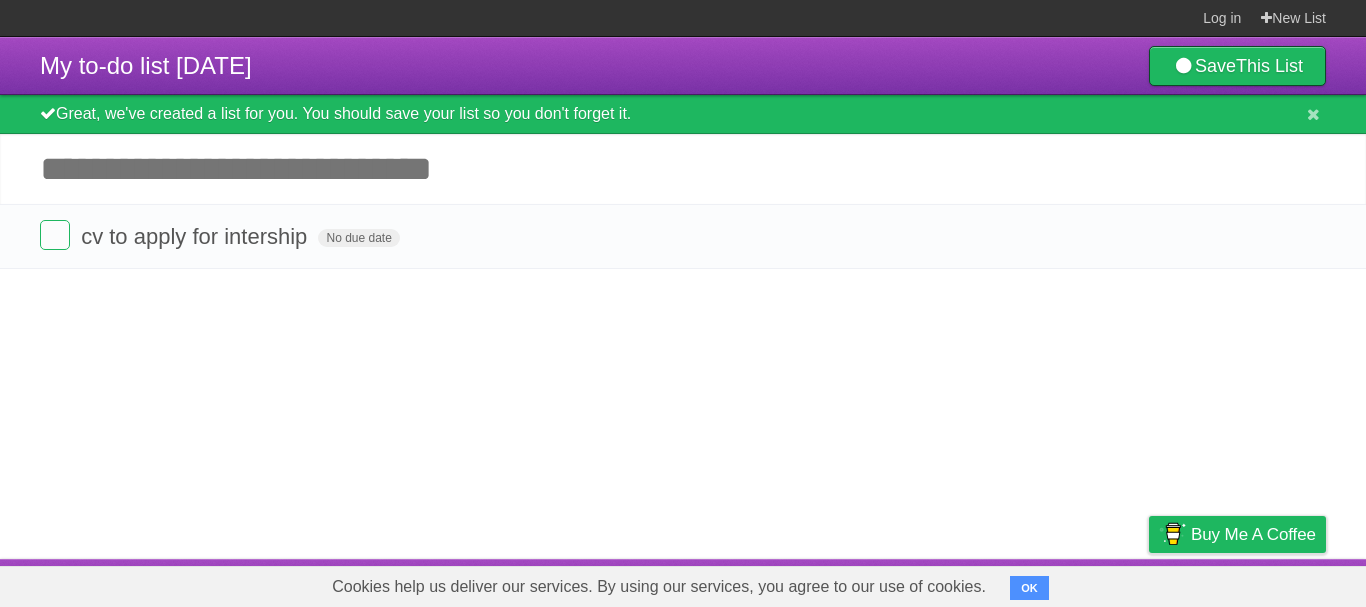drag, startPoint x: 181, startPoint y: 339, endPoint x: 188, endPoint y: 324, distance: 16.552946 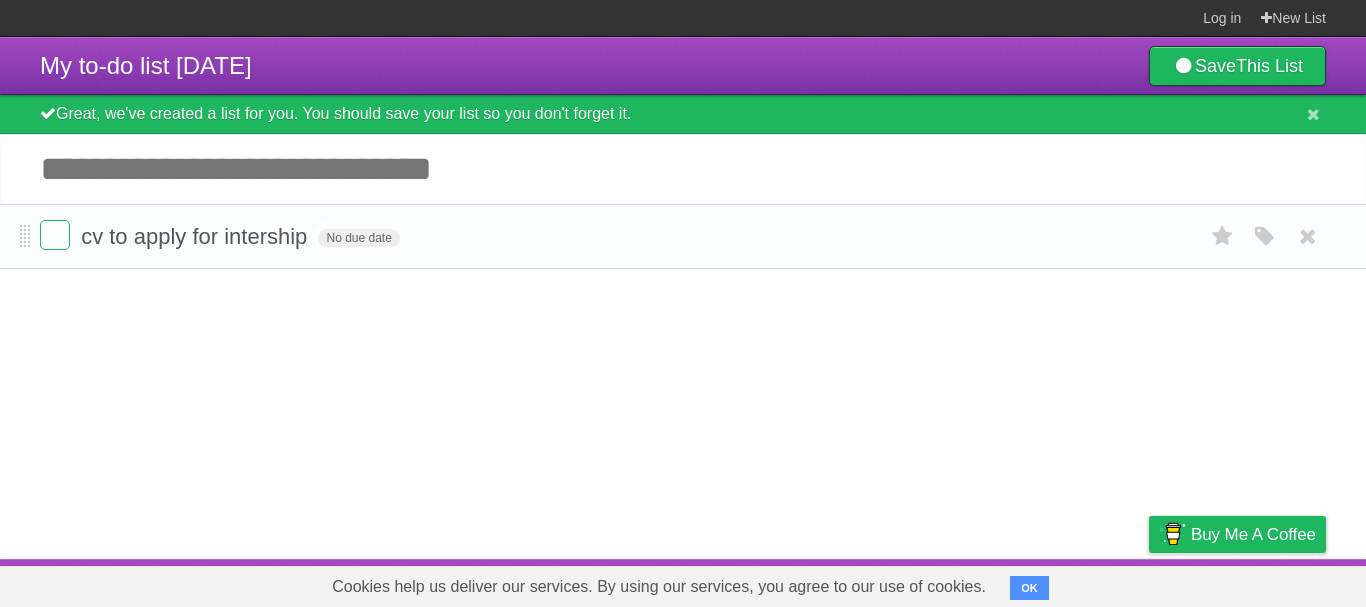 click on "cv to apply for intership" at bounding box center [196, 236] 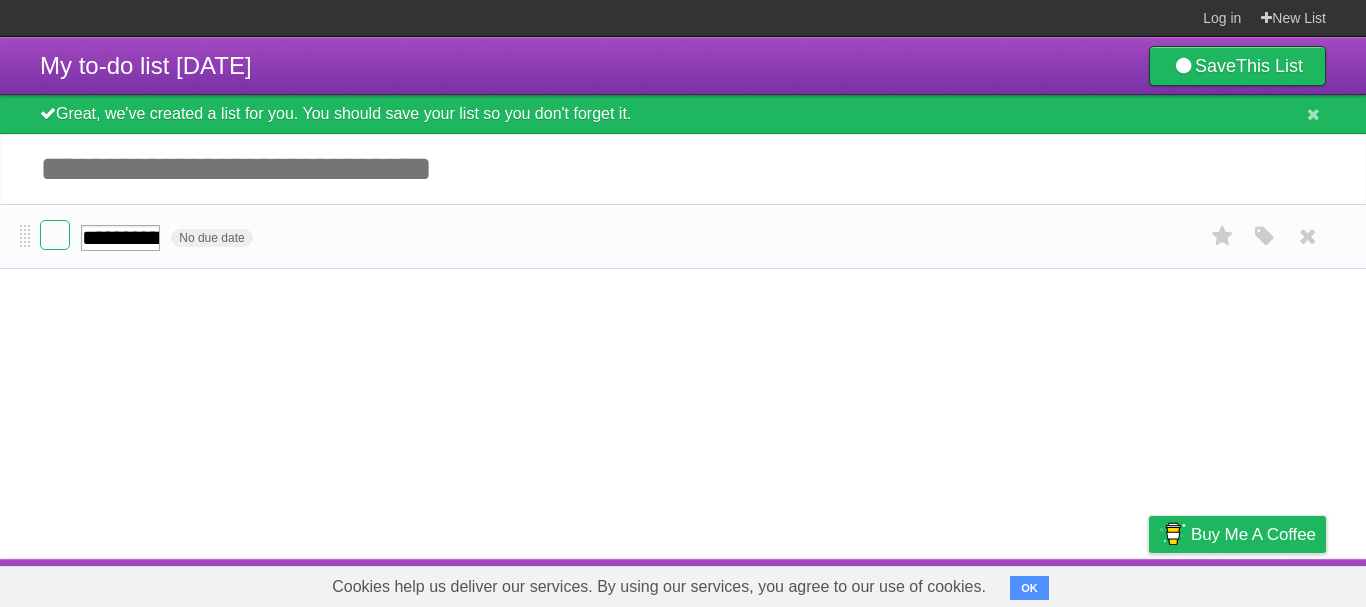 click on "**********" at bounding box center [120, 238] 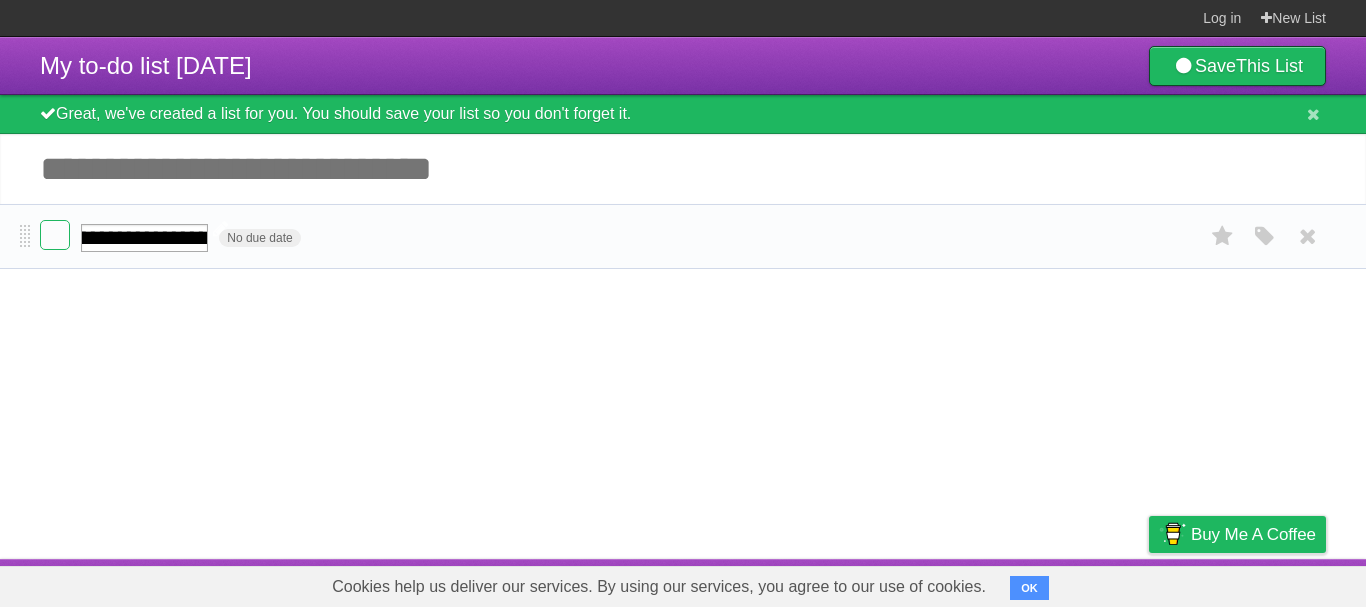 scroll, scrollTop: 0, scrollLeft: 66, axis: horizontal 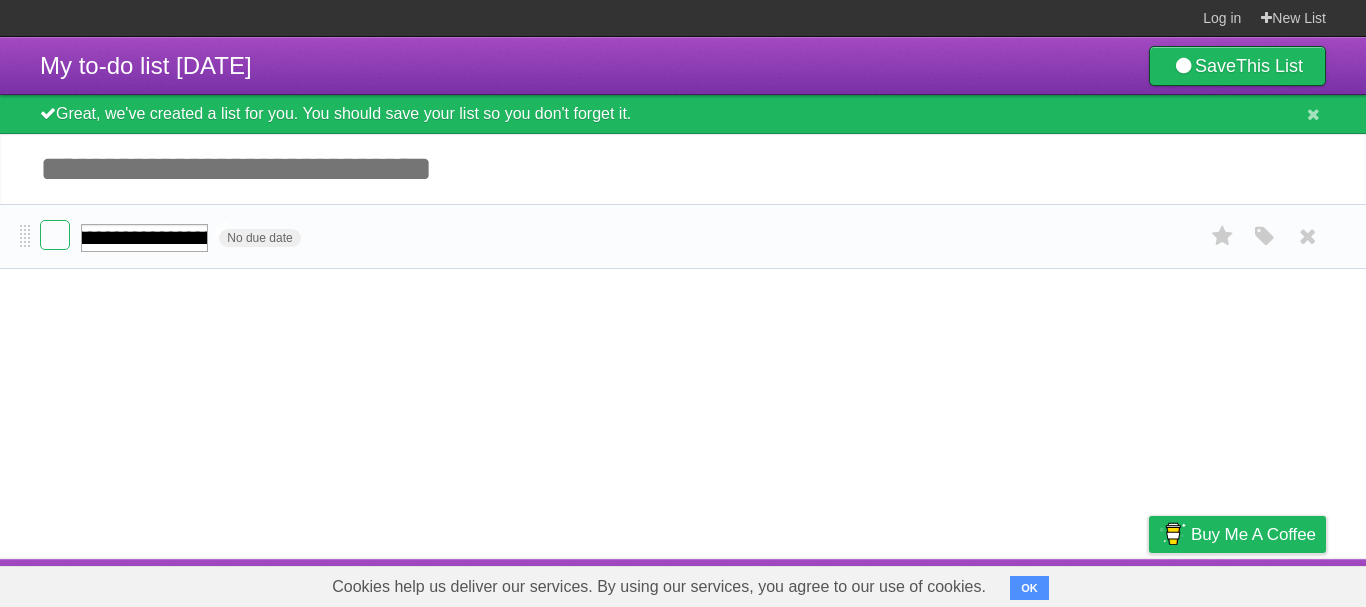 type on "**********" 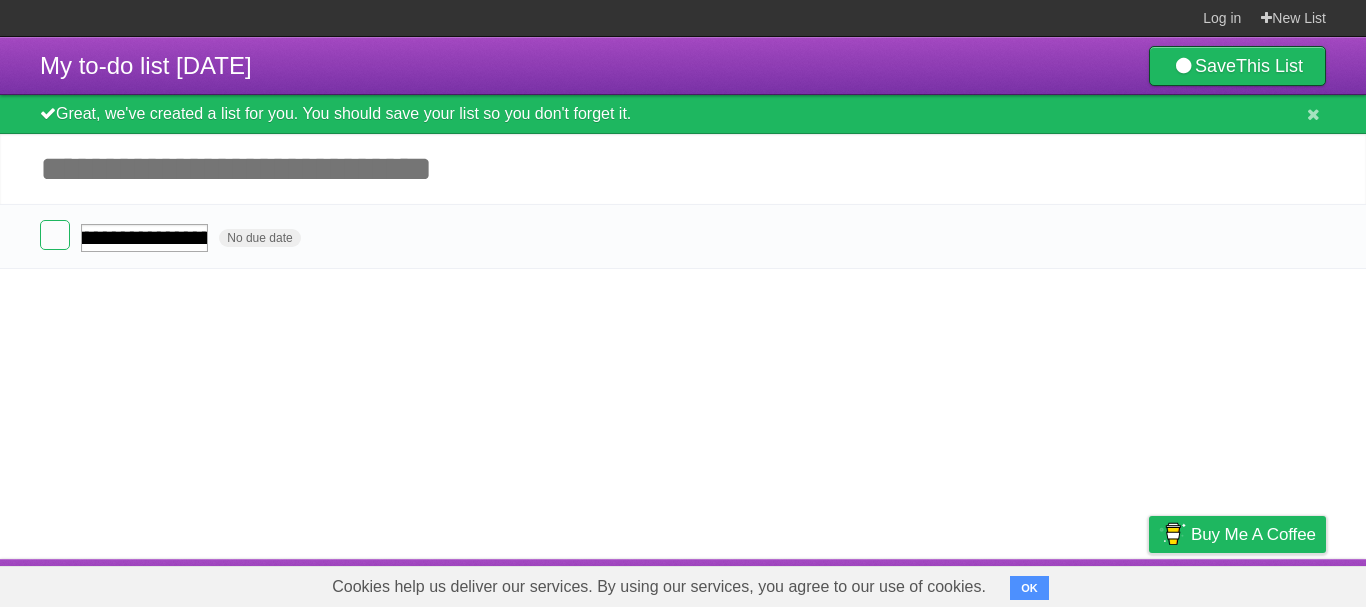 click on "**********" at bounding box center [683, 298] 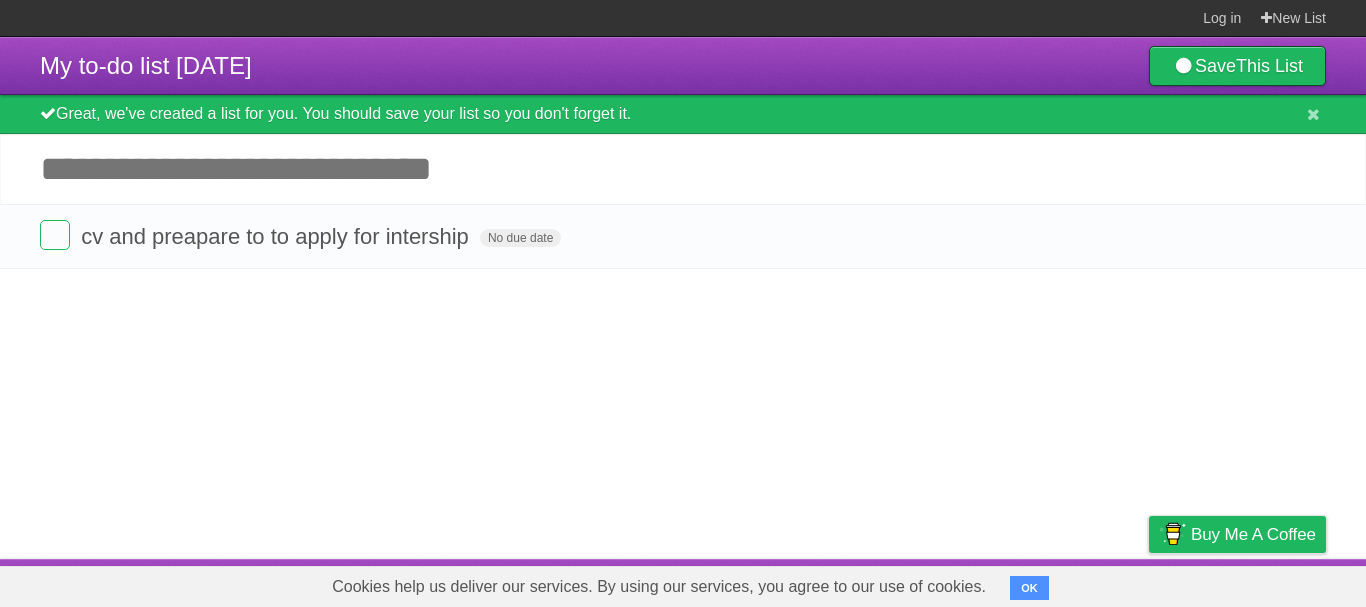 click on "My to-do list [DATE]
Save  This List
Great, we've created a list for you. You should save your list so you don't forget it.
Add another task
*********
cv and preapare to to apply for intership
No due date
White
Red
Blue
Green
Purple
Orange" at bounding box center [683, 298] 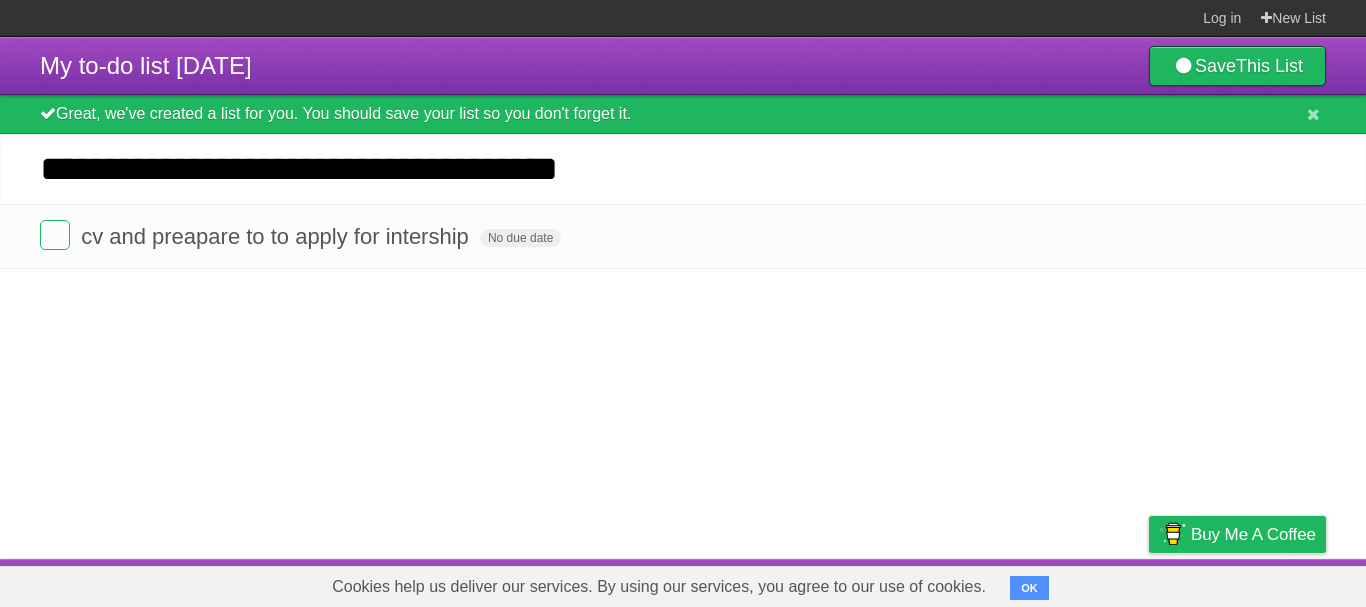type on "**********" 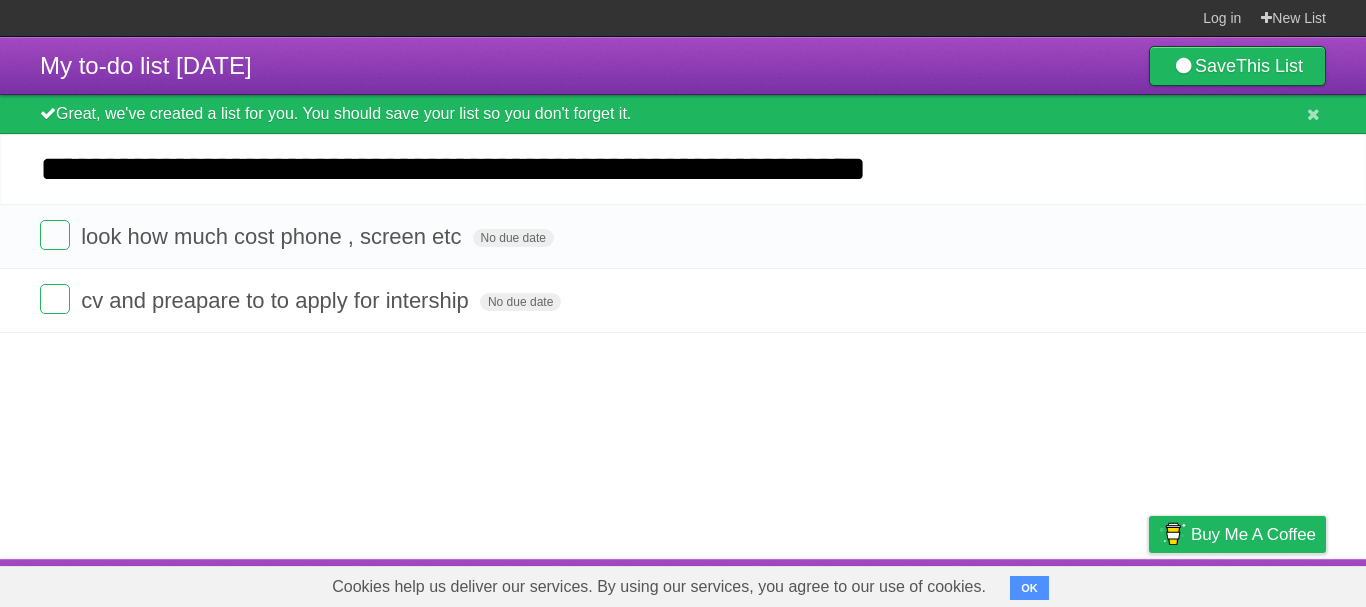 type on "**********" 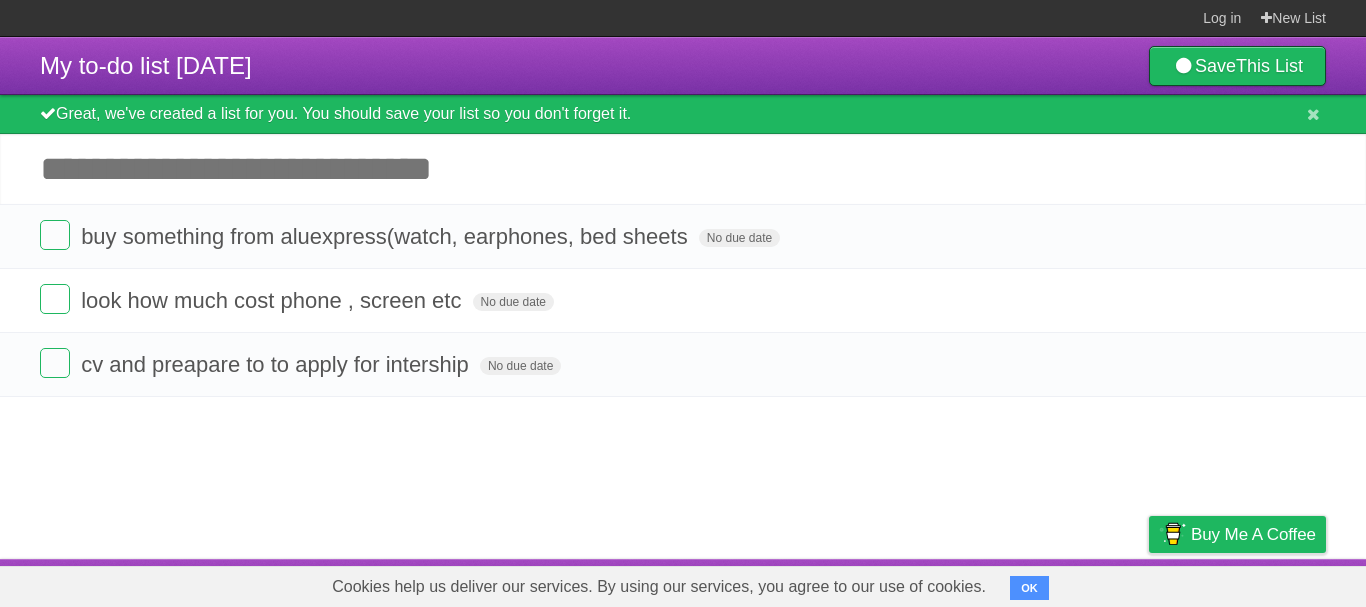 type on "*" 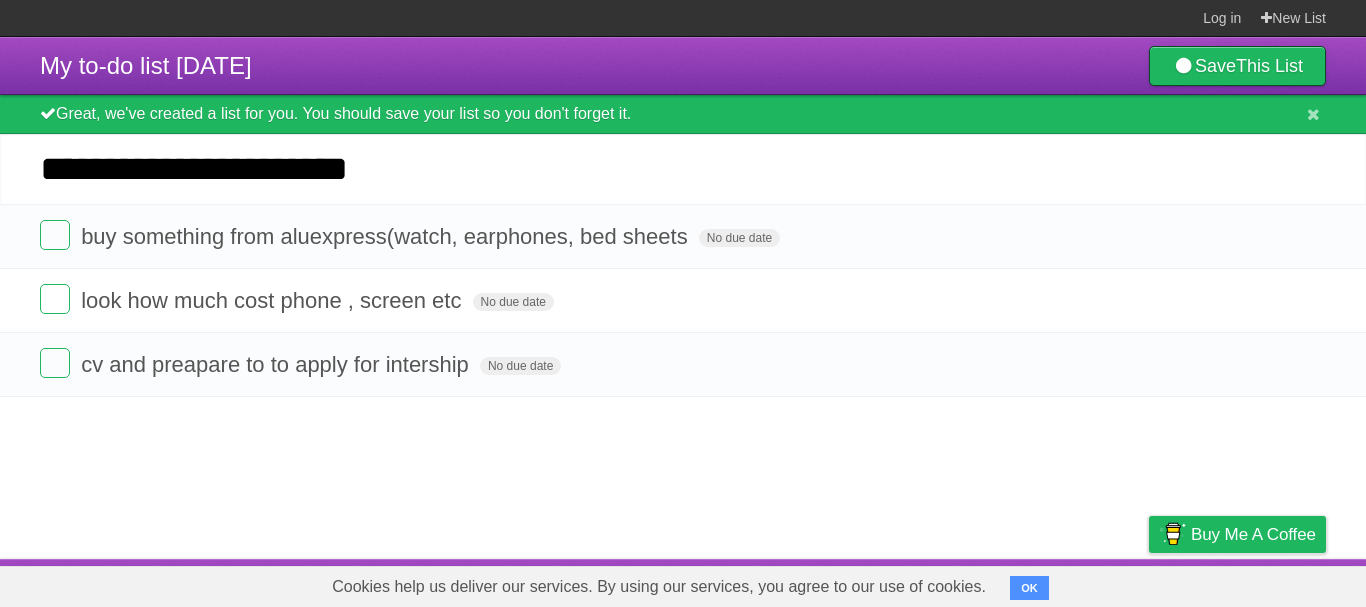 type on "**********" 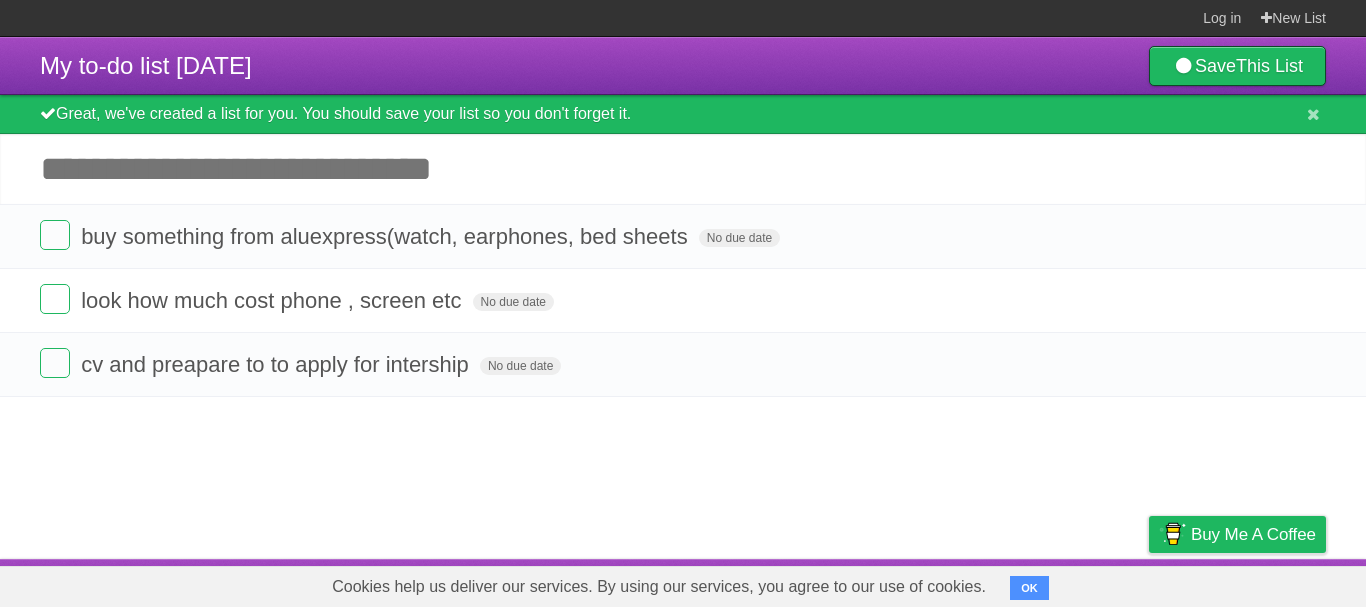 click on "*********" at bounding box center (0, 0) 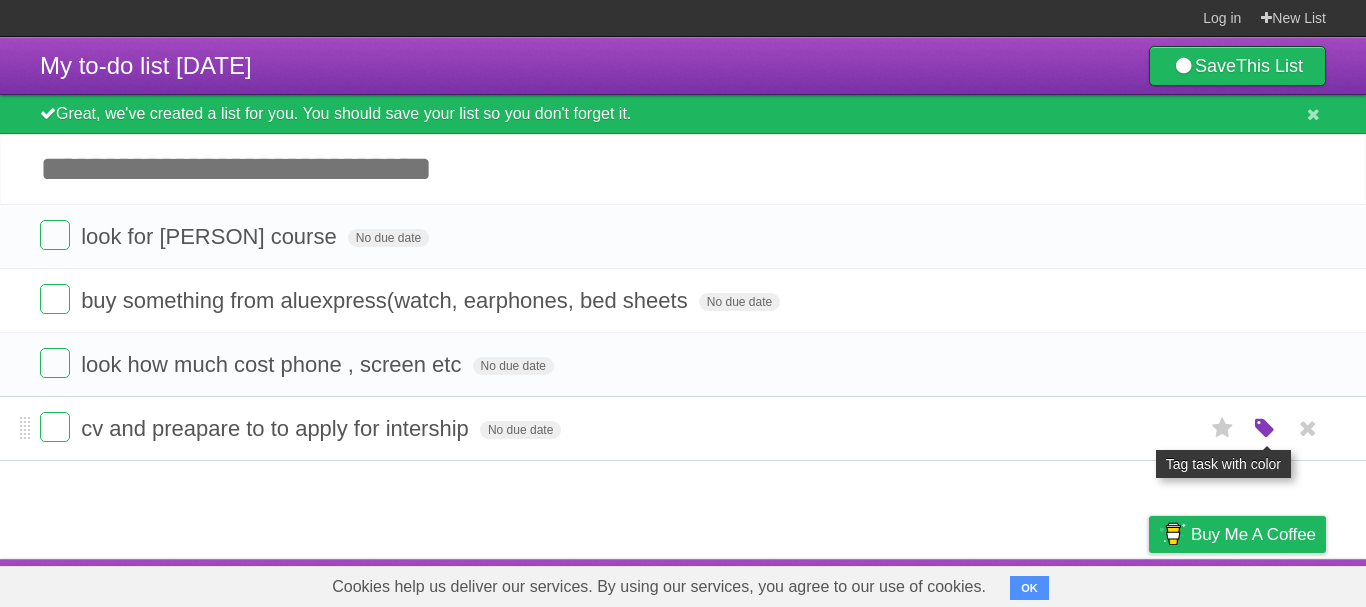 click at bounding box center [1265, 429] 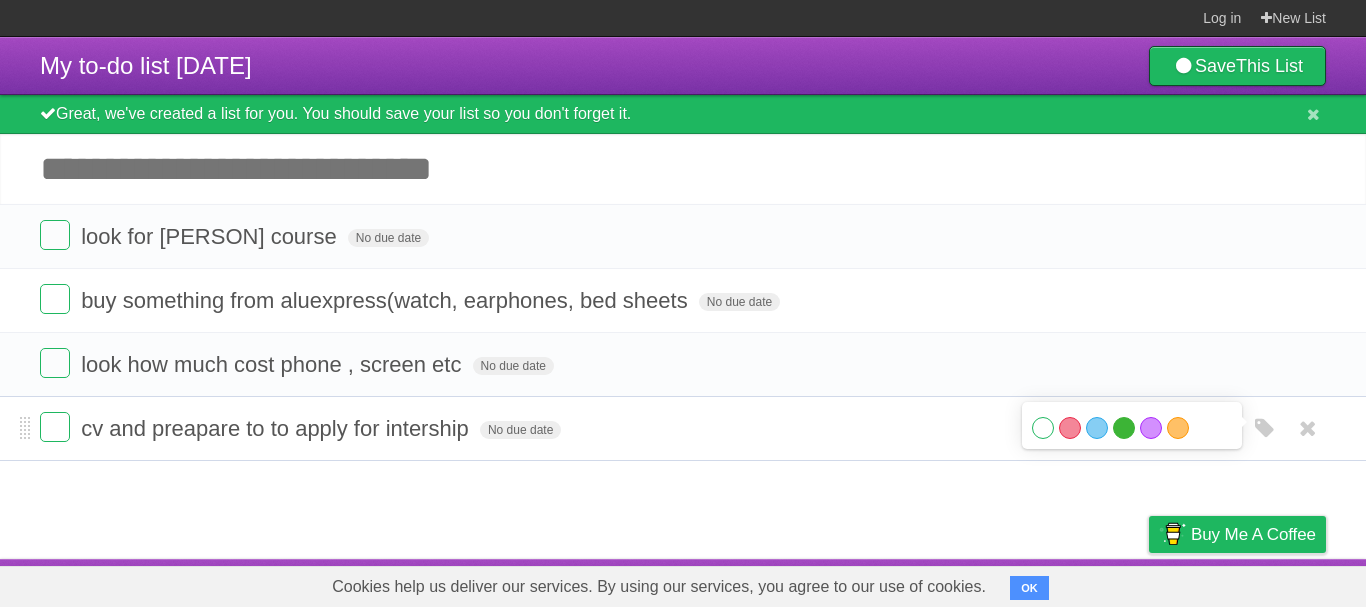 click on "Green" at bounding box center (1124, 428) 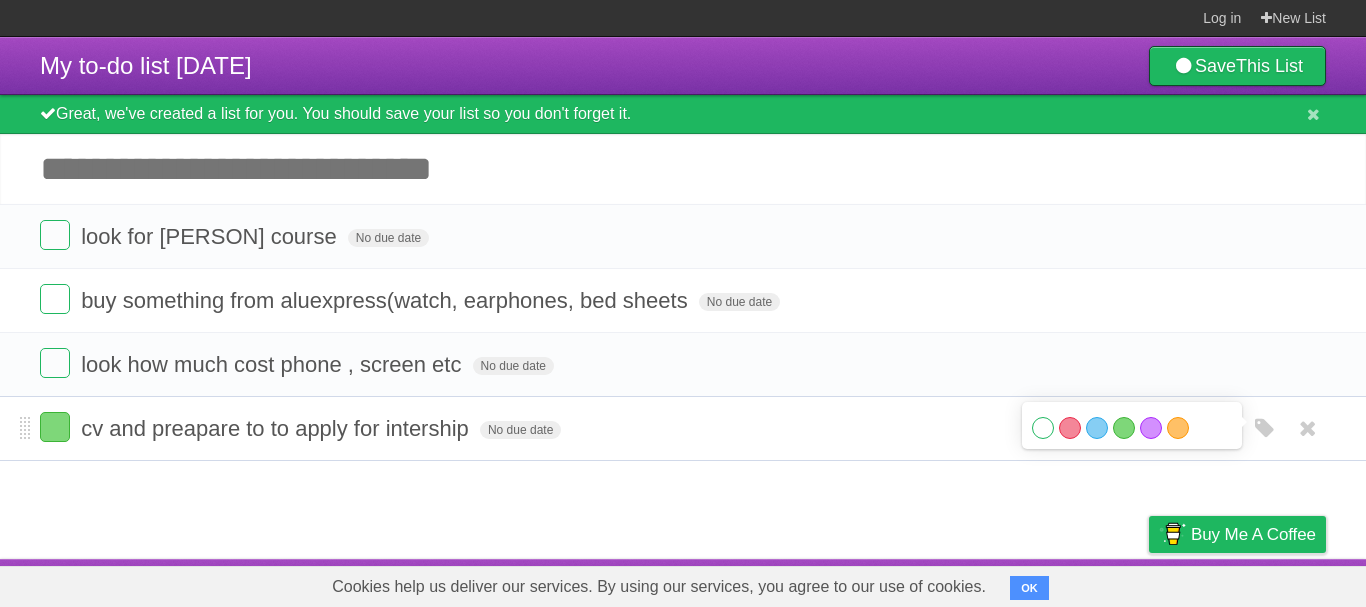 click on "cv and preapare to to apply for intership" at bounding box center (277, 428) 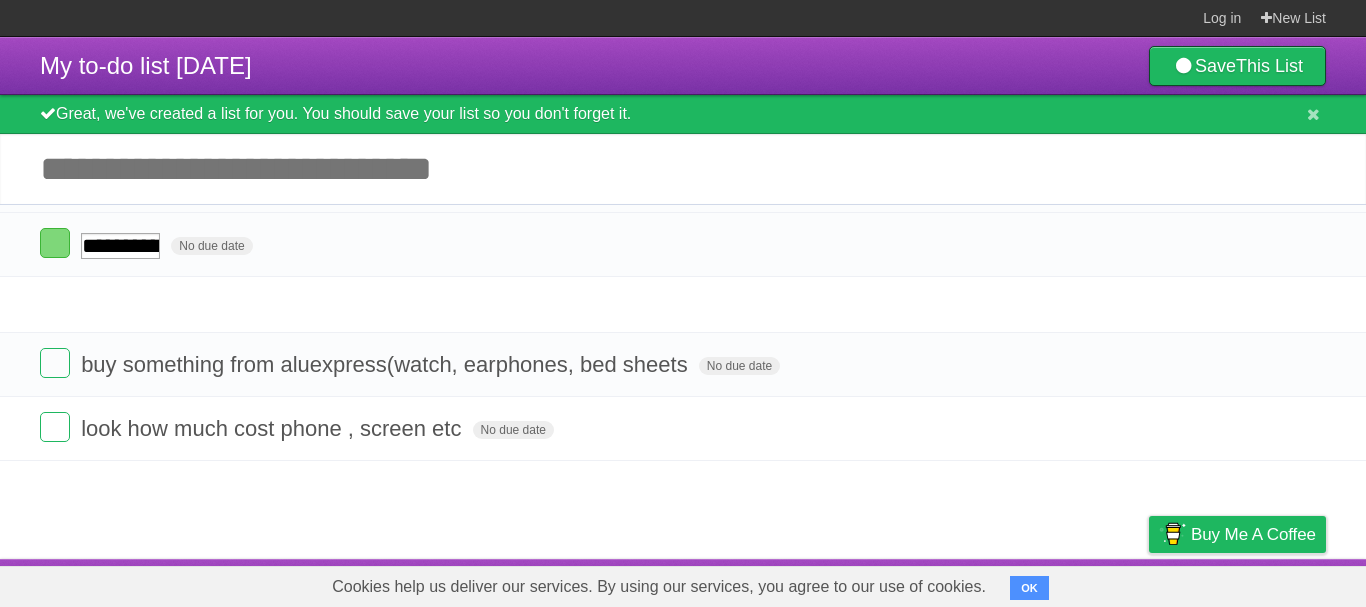 drag, startPoint x: 23, startPoint y: 430, endPoint x: 27, endPoint y: 243, distance: 187.04277 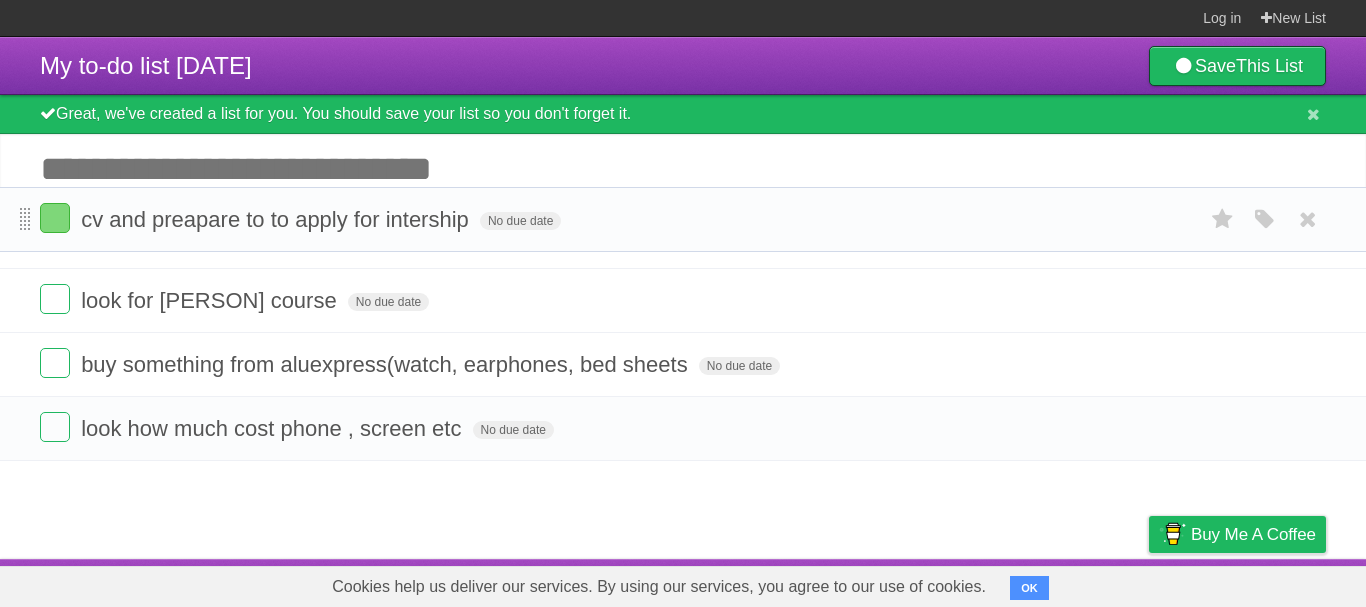 drag, startPoint x: 22, startPoint y: 303, endPoint x: 30, endPoint y: 228, distance: 75.42546 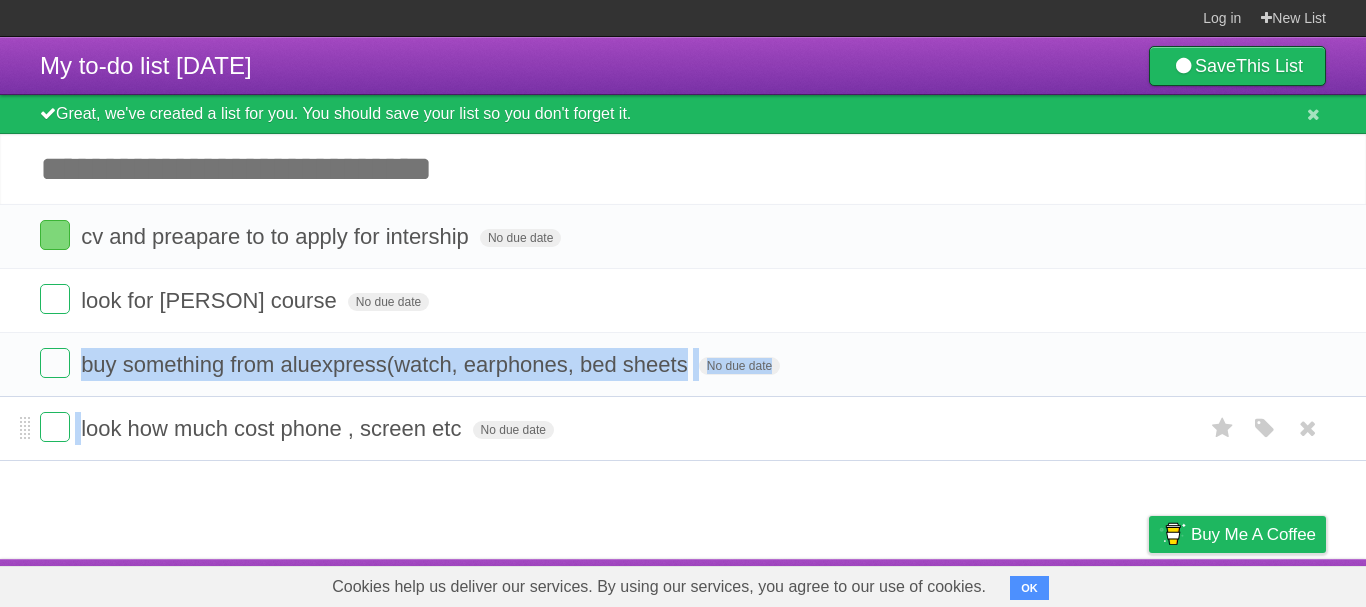 drag, startPoint x: 43, startPoint y: 419, endPoint x: 52, endPoint y: 410, distance: 12.727922 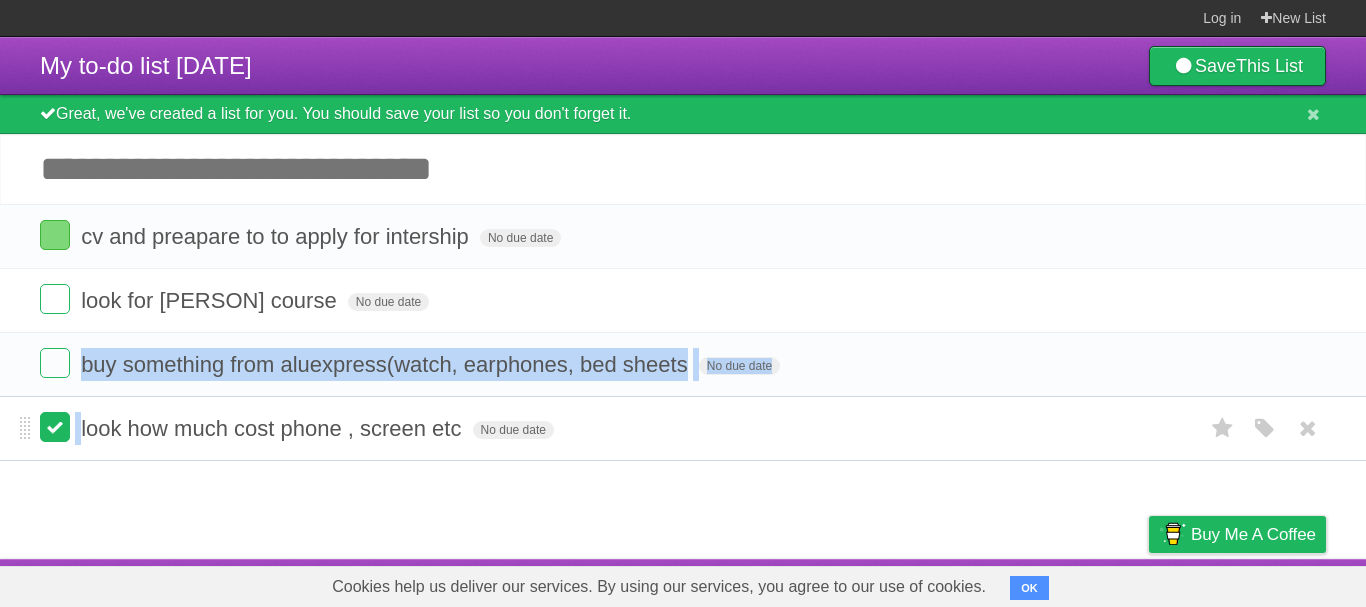 click at bounding box center [55, 427] 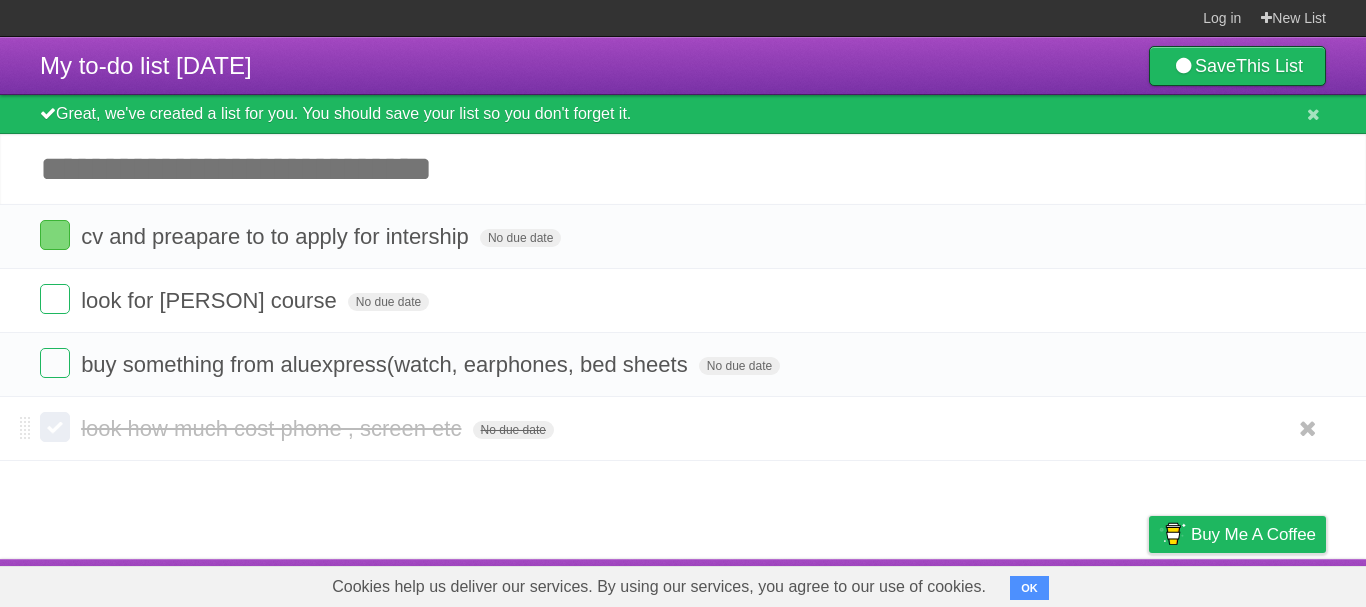 click at bounding box center [55, 427] 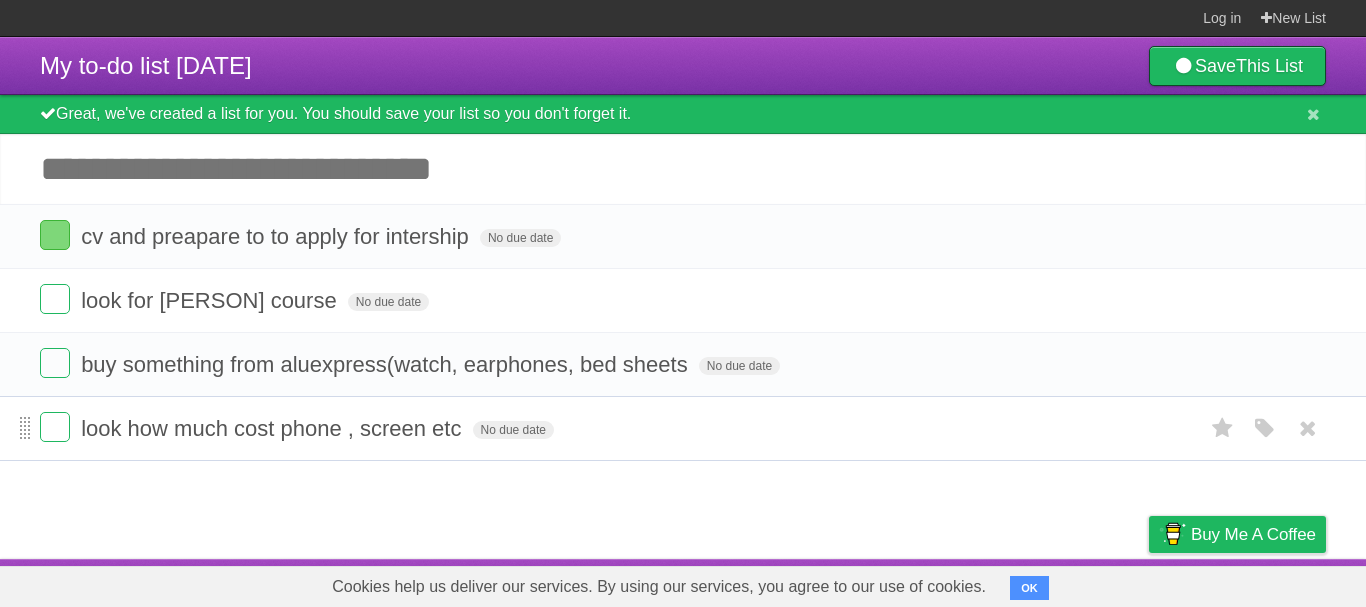 drag, startPoint x: 20, startPoint y: 445, endPoint x: 20, endPoint y: 426, distance: 19 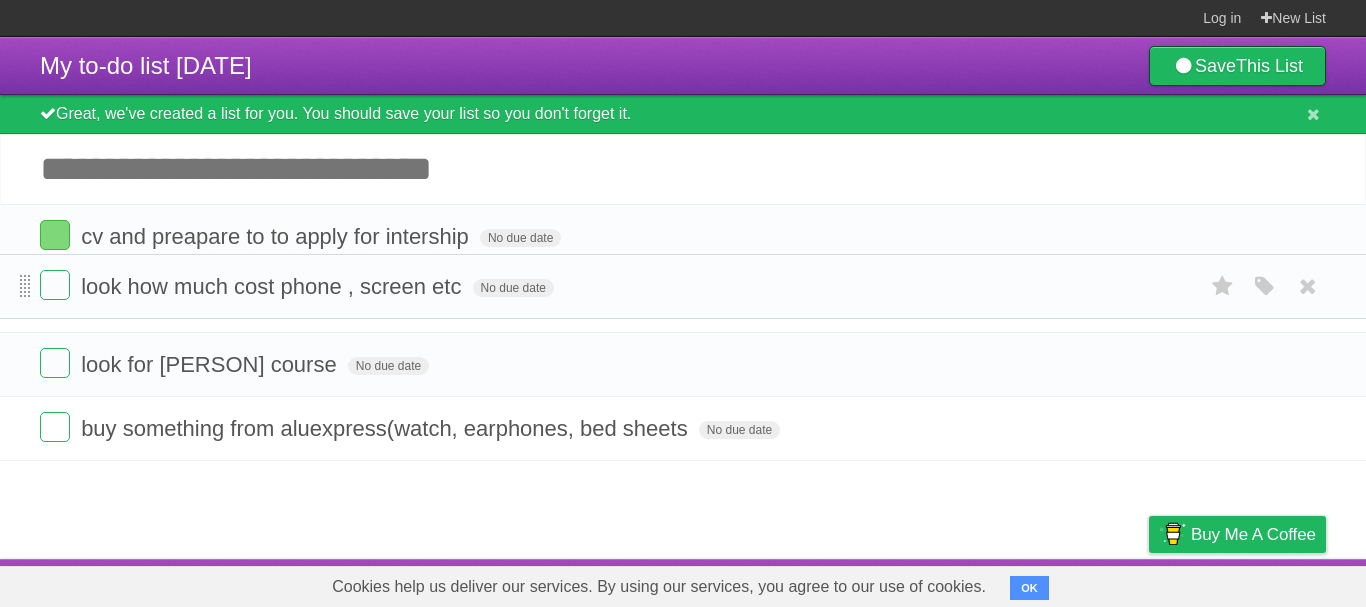 drag, startPoint x: 24, startPoint y: 439, endPoint x: 29, endPoint y: 295, distance: 144.08678 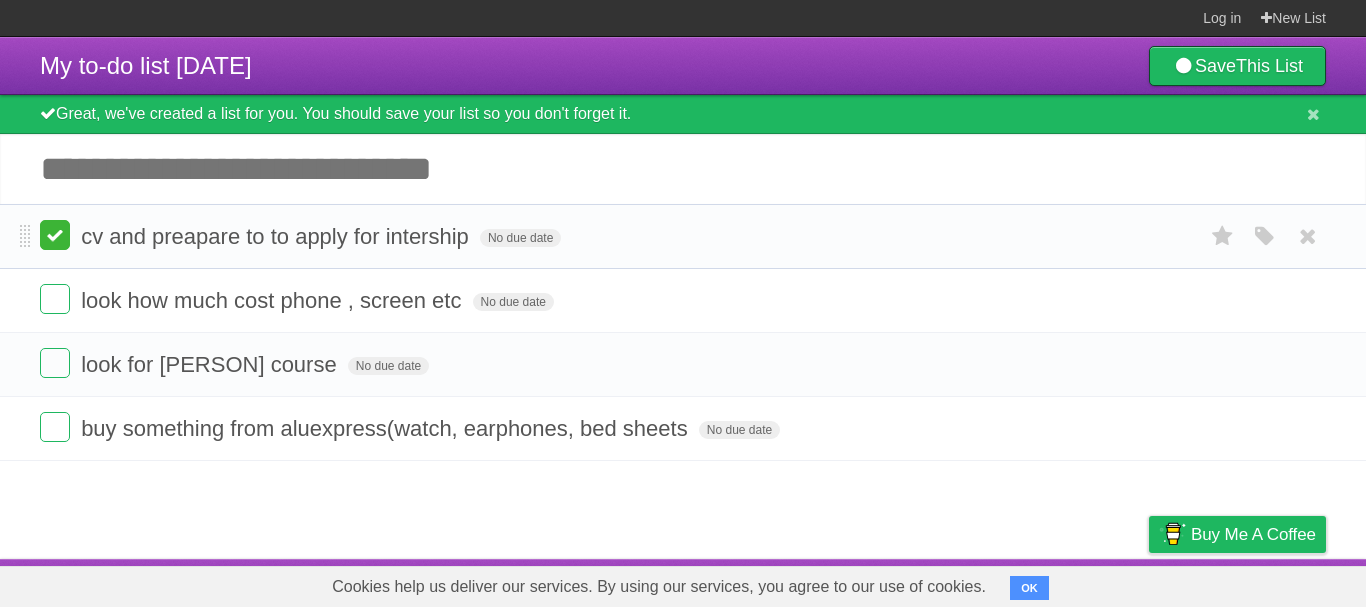 click at bounding box center (55, 235) 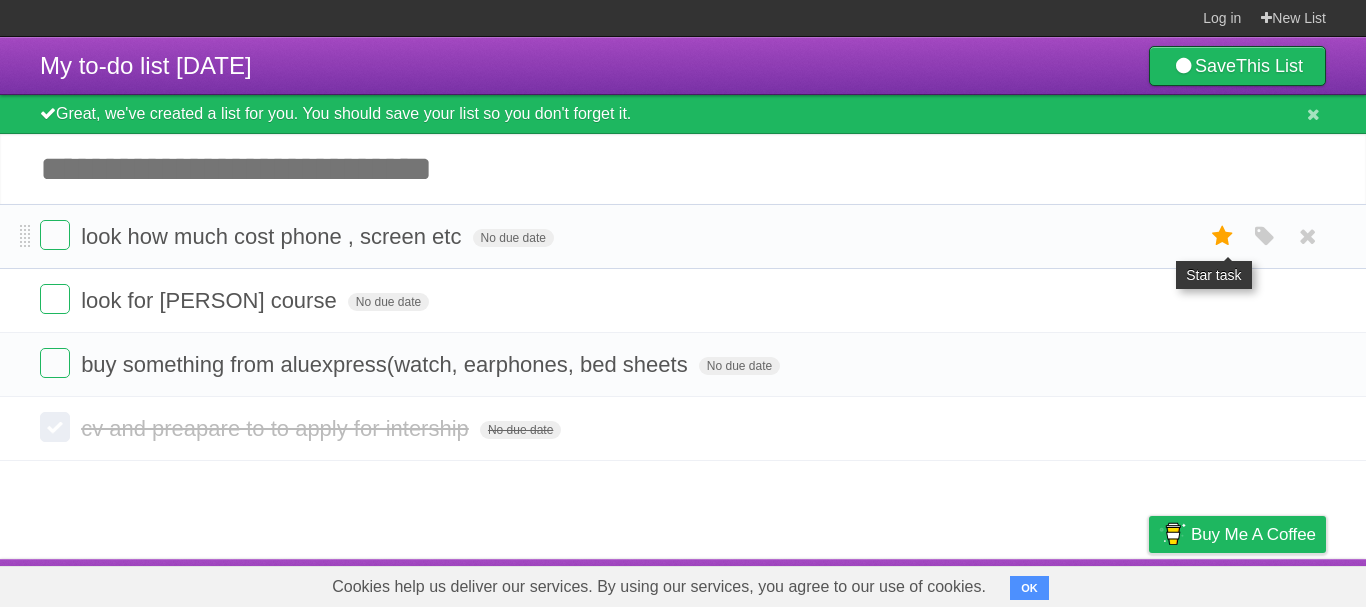 click at bounding box center [1223, 236] 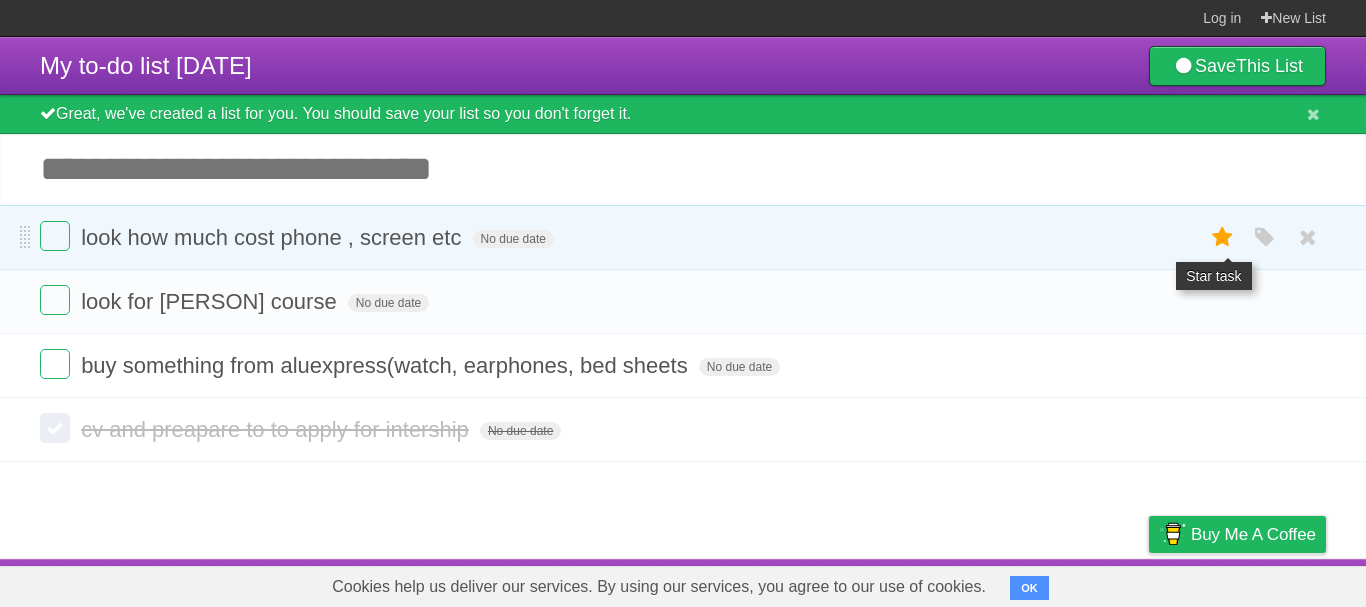 click at bounding box center [1223, 237] 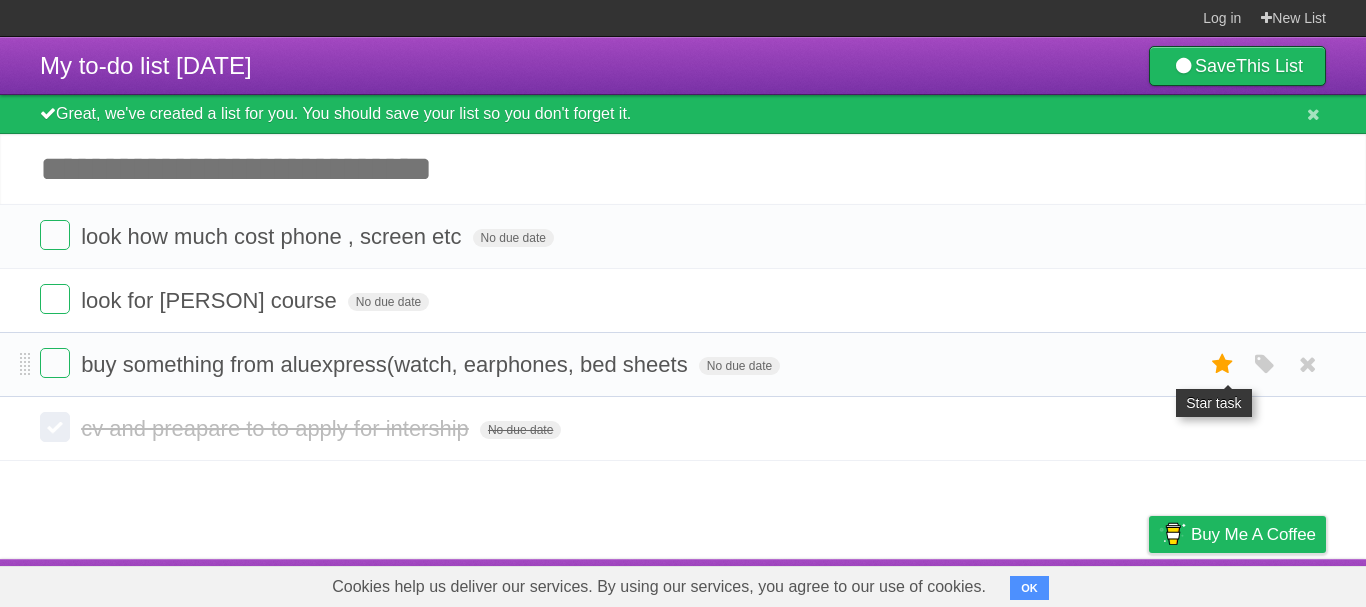 click at bounding box center (1223, 364) 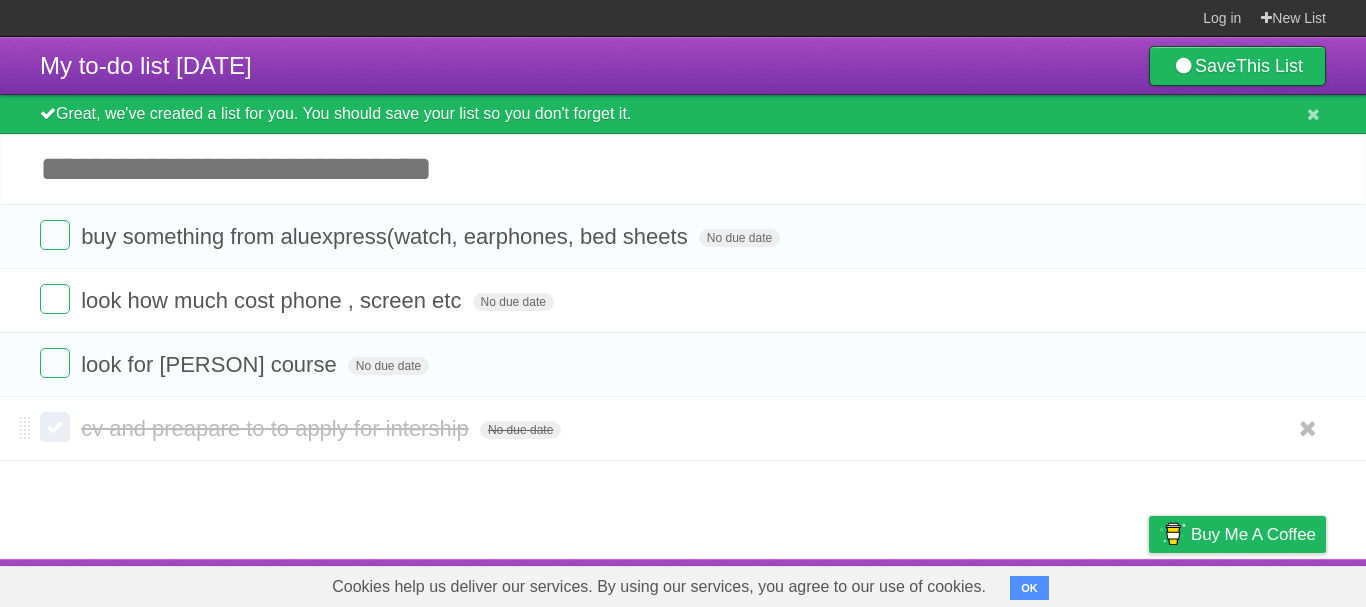 click at bounding box center (55, 427) 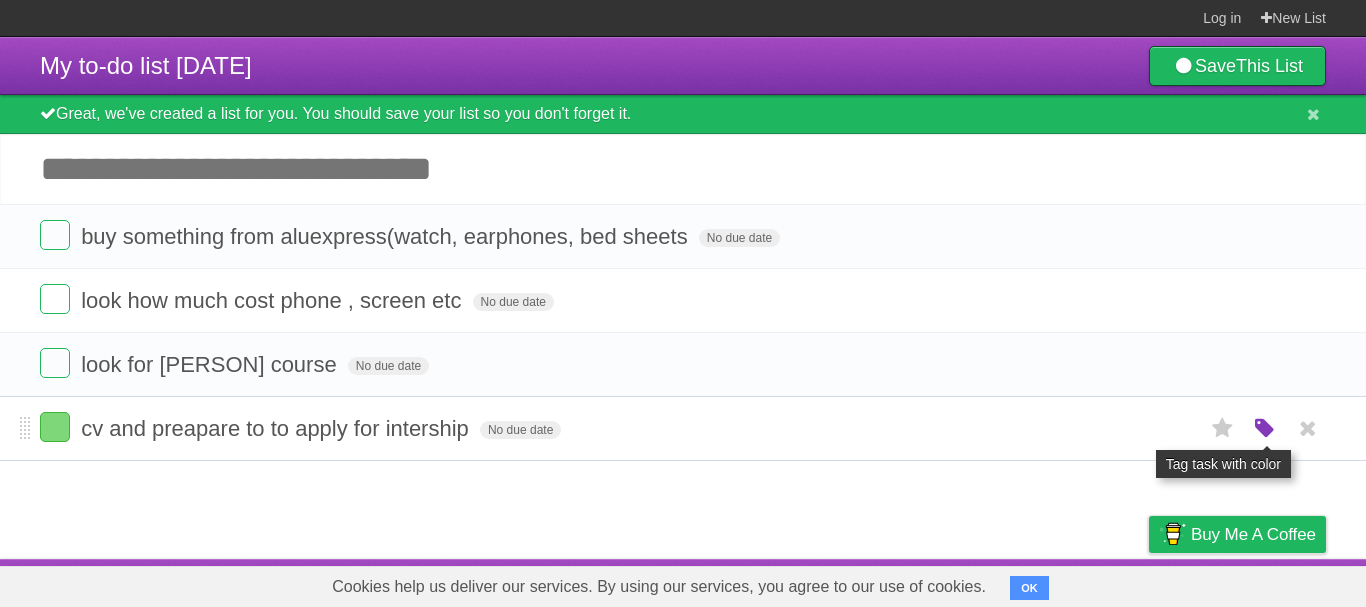 click at bounding box center (1265, 429) 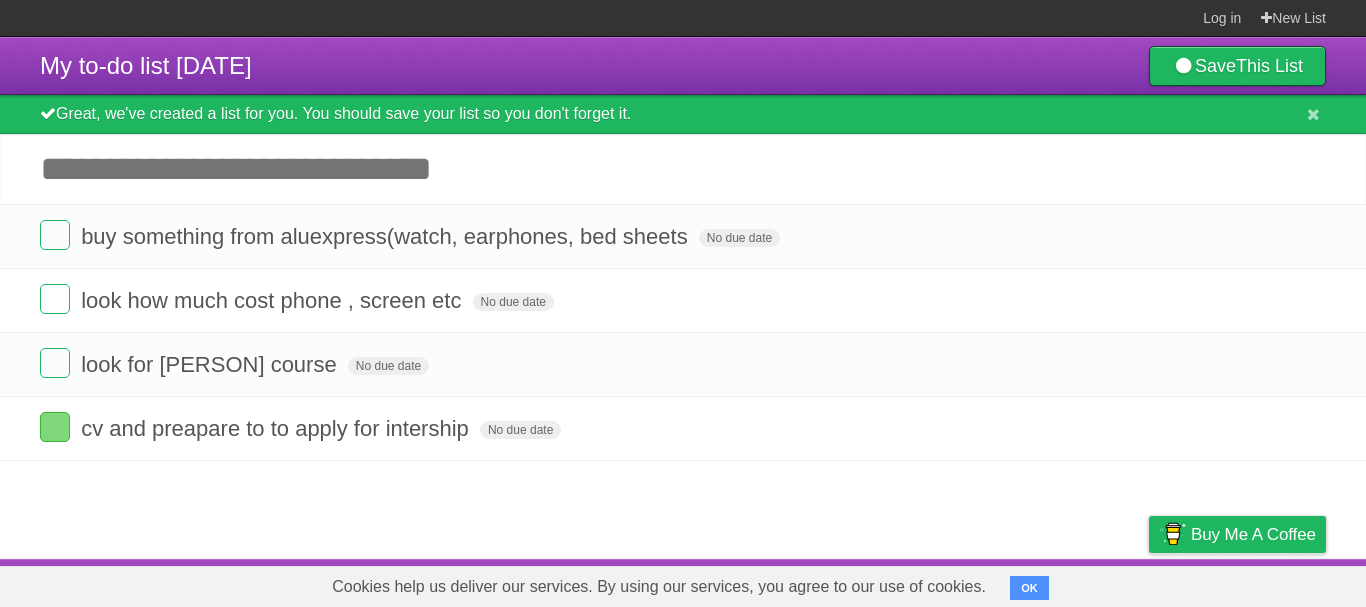 click on "My to-do list [DATE]
Save  This List
Great, we've created a list for you. You should save your list so you don't forget it.
Add another task
*********
buy something from aluexpress(watch, earphones, bed sheets
No due date
White
Red
Blue
Green
Purple
Orange
look how much cost phone , screen etc
No due date
White
Red
Blue
Green
Purple
Orange
look for [PERSON] course
No due date
White
Red
Blue
Green
Purple
Orange
cv and preapare to to apply for intership
No due date
White
Red
Blue
Green
Purple
Orange" at bounding box center [683, 298] 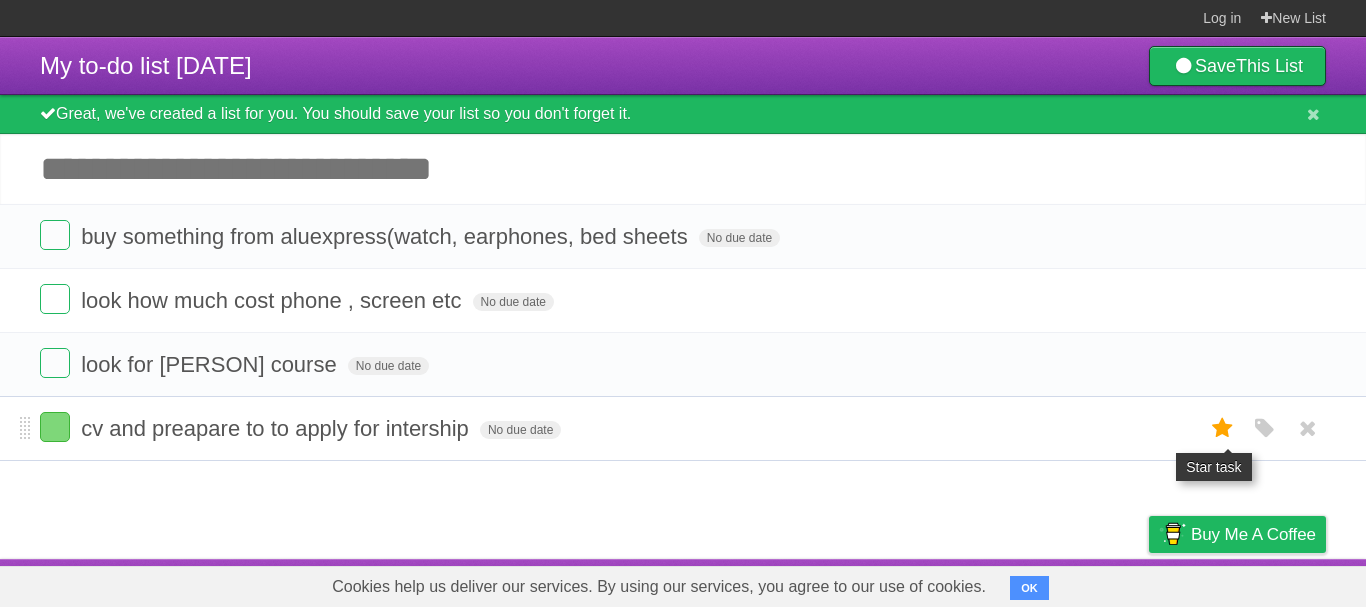 click at bounding box center [1223, 428] 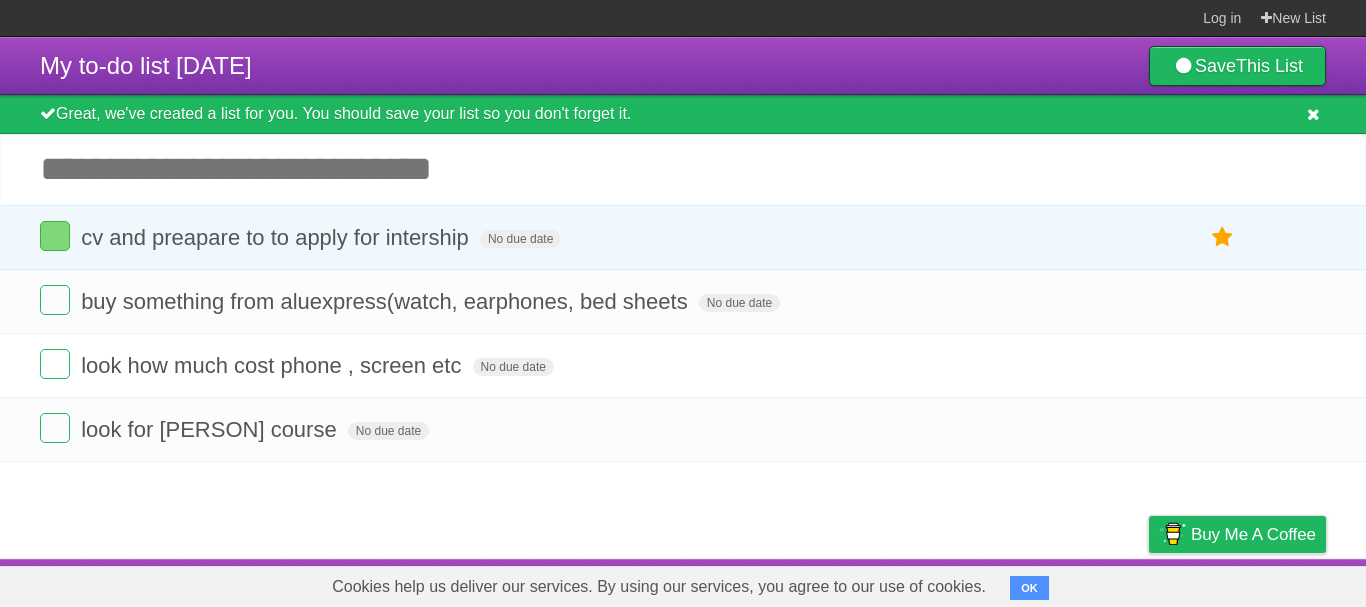 click at bounding box center (1313, 115) 